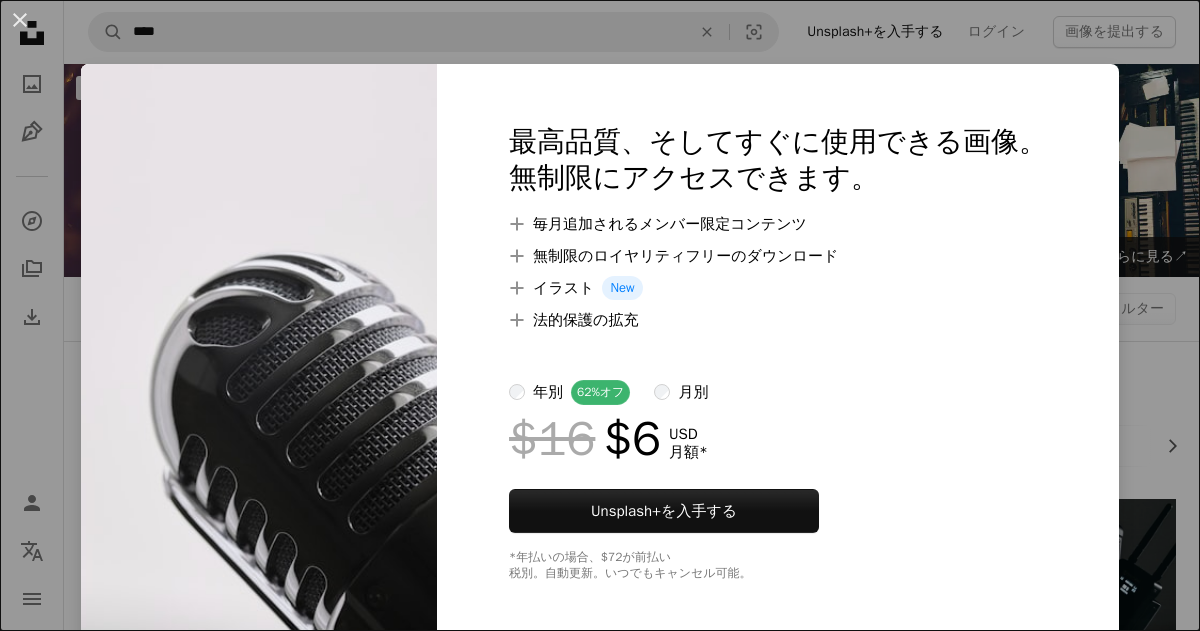 scroll, scrollTop: 5568, scrollLeft: 0, axis: vertical 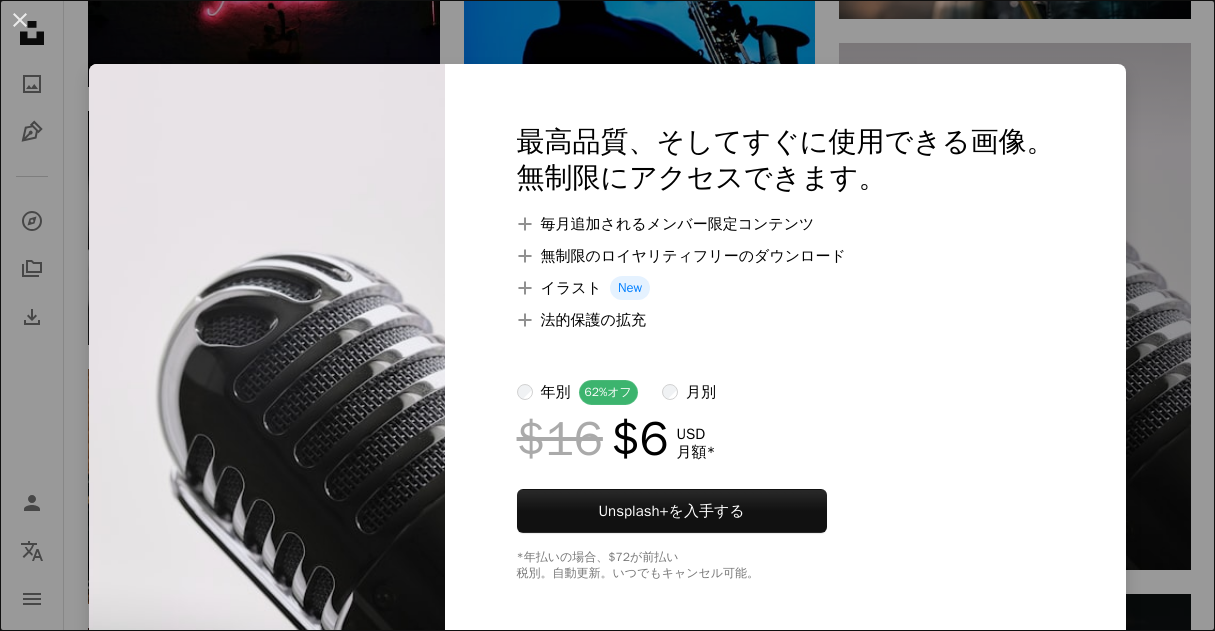 click on "An X shape 最高品質、そしてすぐに使用できる画像。 無制限にアクセスできます。 A plus sign 毎月追加されるメンバー限定コンテンツ A plus sign 無制限のロイヤリティフリーのダウンロード A plus sign イラスト  New A plus sign 法的保護の拡充 年別 62% オフ 月別 $16   $6 USD 月額 * Unsplash+ を入手する *年払いの場合、 $72 が前払い 税別。自動更新。いつでもキャンセル可能。" at bounding box center (607, 315) 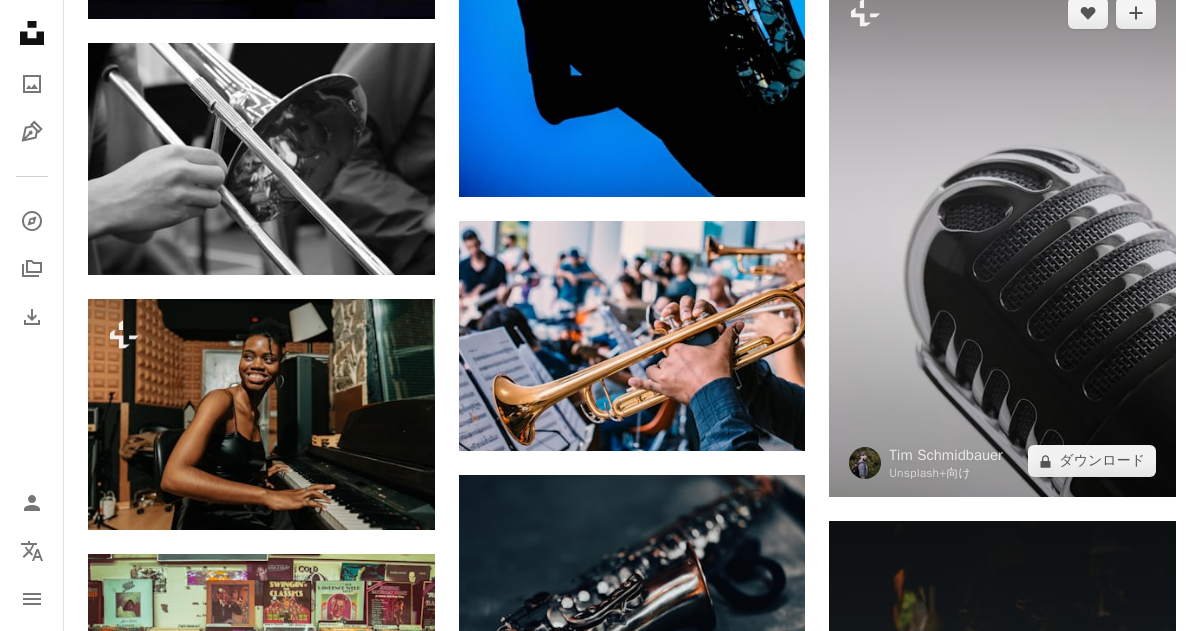 click on "A lock ダウンロード" at bounding box center (1092, 461) 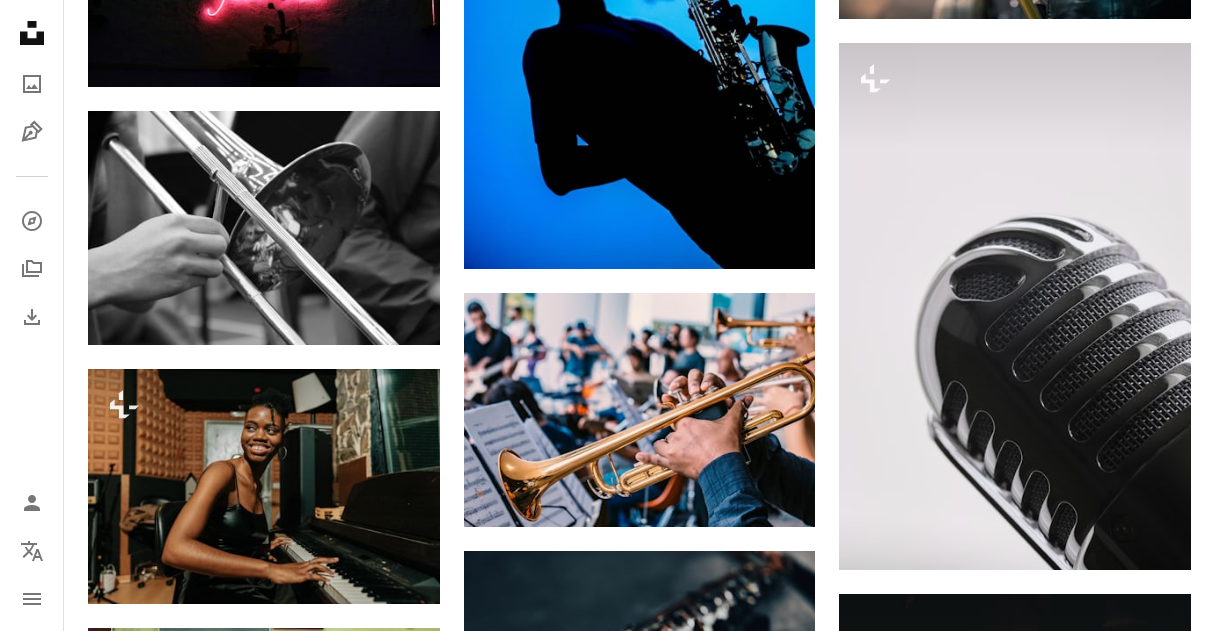 click on "An X shape 最高品質、そしてすぐに使用できる画像。 無制限にアクセスできます。 A plus sign 毎月追加されるメンバー限定コンテンツ A plus sign 無制限のロイヤリティフリーのダウンロード A plus sign イラスト  New A plus sign 法的保護の拡充 年別 62% オフ 月別 $16   $6 USD 月額 * Unsplash+ を入手する *年払いの場合、 $72 が前払い 税別。自動更新。いつでもキャンセル可能。" at bounding box center [607, 4048] 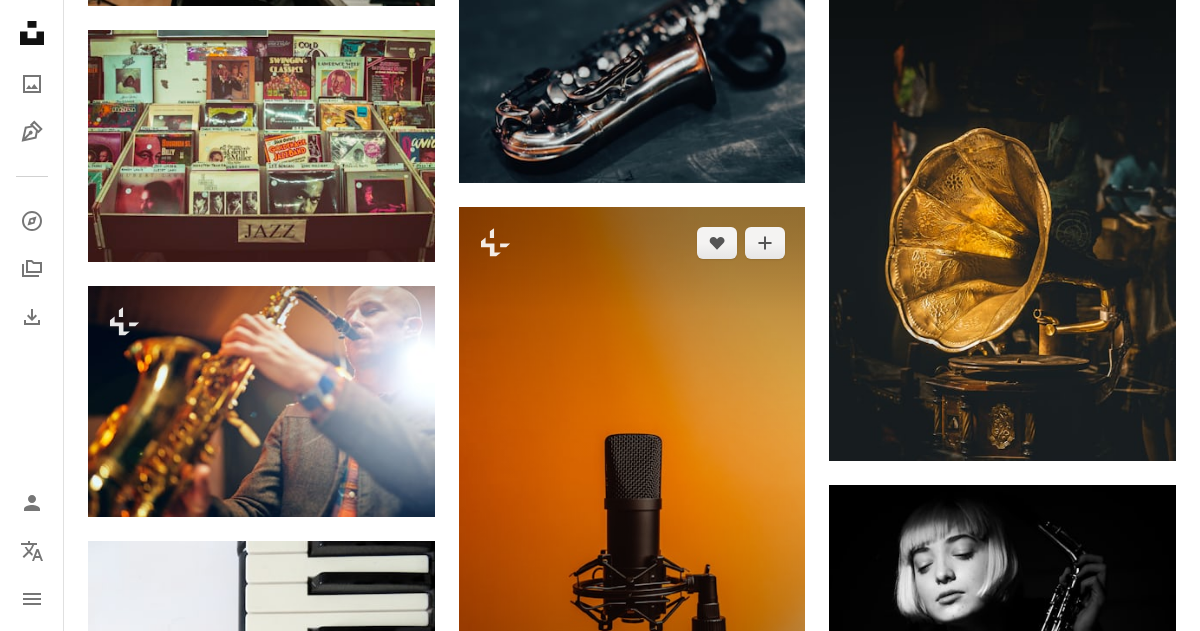 scroll, scrollTop: 6260, scrollLeft: 0, axis: vertical 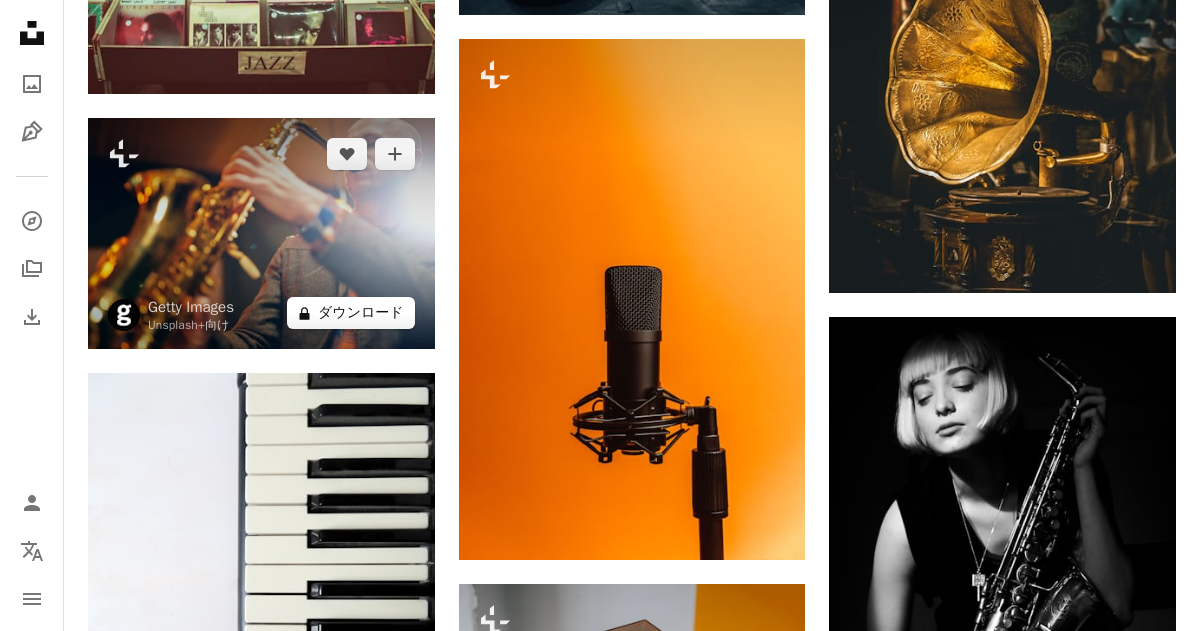 click on "A lock ダウンロード" at bounding box center [351, 313] 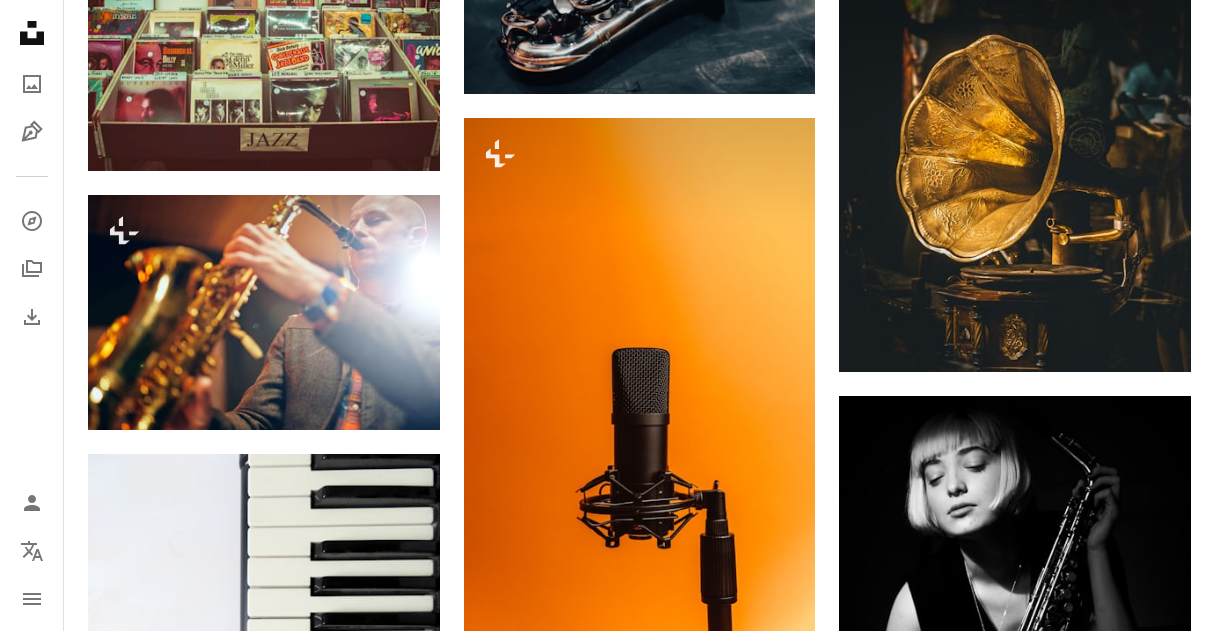 click on "An X shape 最高品質、そしてすぐに使用できる画像。 無制限にアクセスできます。 A plus sign 毎月追加されるメンバー限定コンテンツ A plus sign 無制限のロイヤリティフリーのダウンロード A plus sign イラスト  New A plus sign 法的保護の拡充 年別 62% オフ 月別 $16   $6 USD 月額 * Unsplash+ を入手する *年払いの場合、 $72 が前払い 税別。自動更新。いつでもキャンセル可能。" at bounding box center [607, 3356] 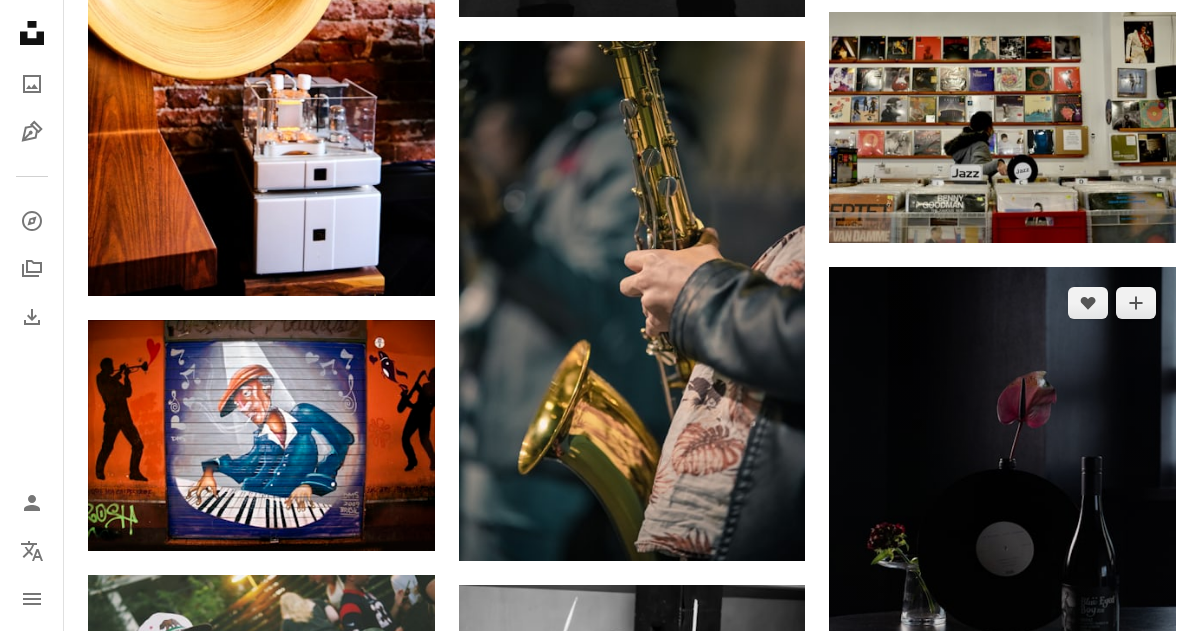 scroll, scrollTop: 11889, scrollLeft: 0, axis: vertical 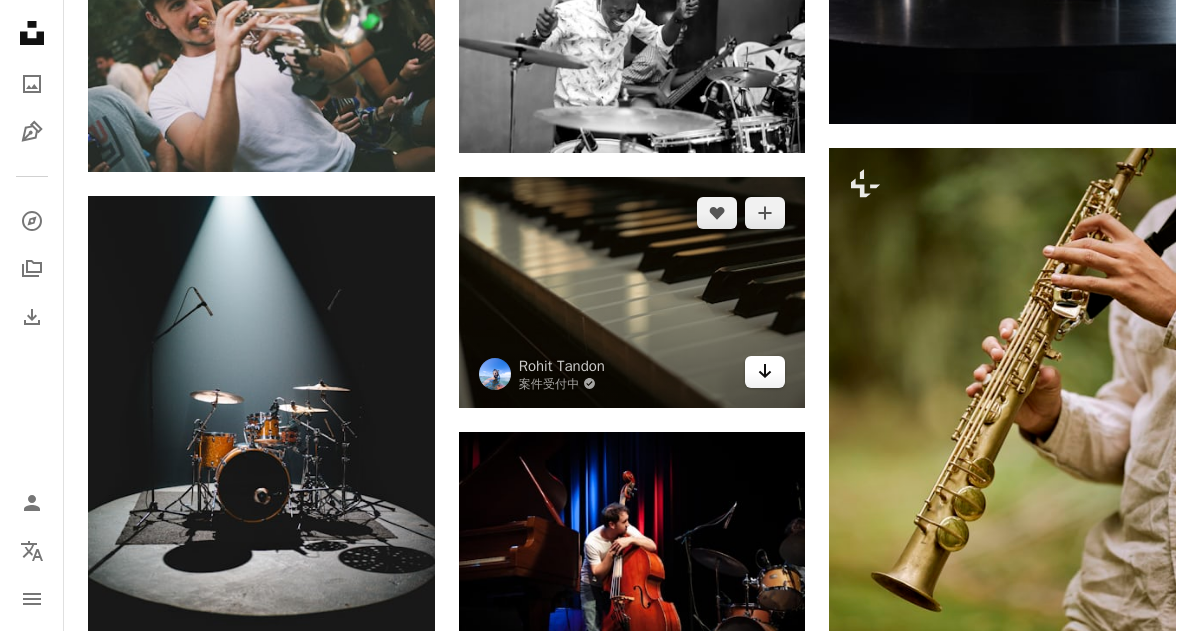 click on "Arrow pointing down" 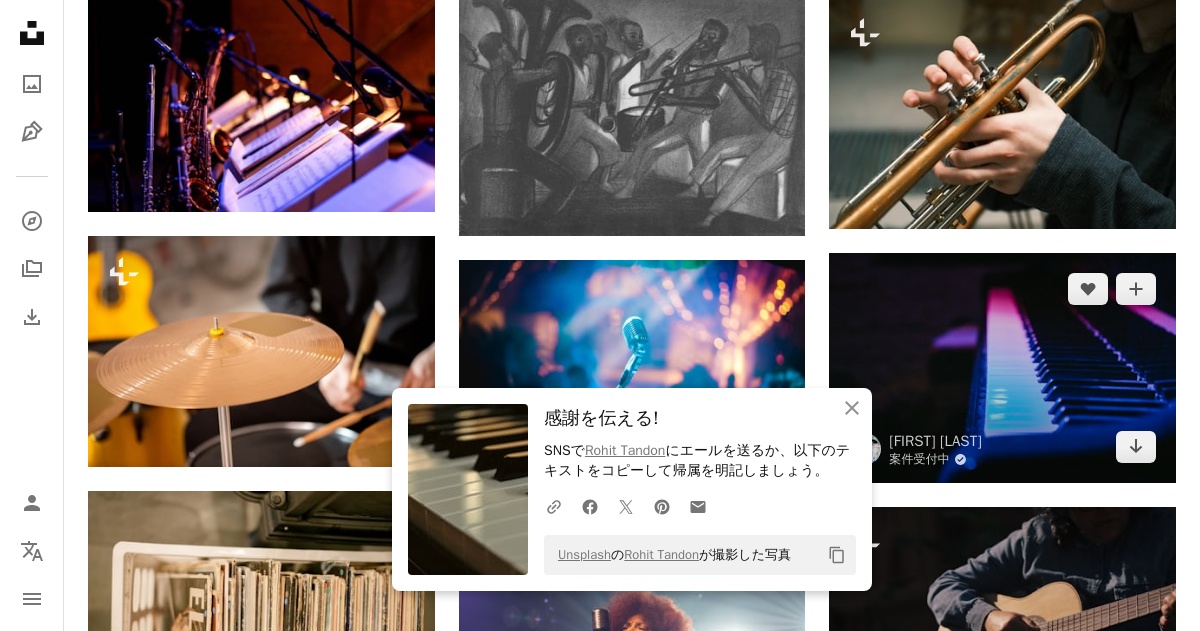 scroll, scrollTop: 12755, scrollLeft: 0, axis: vertical 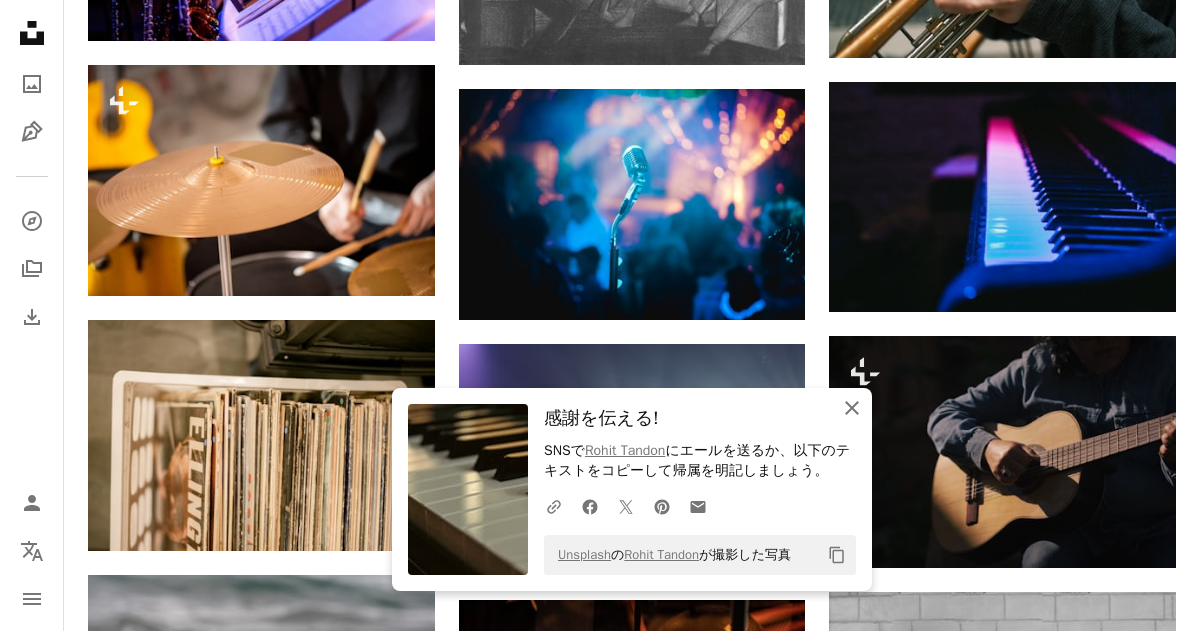 click on "An X shape" 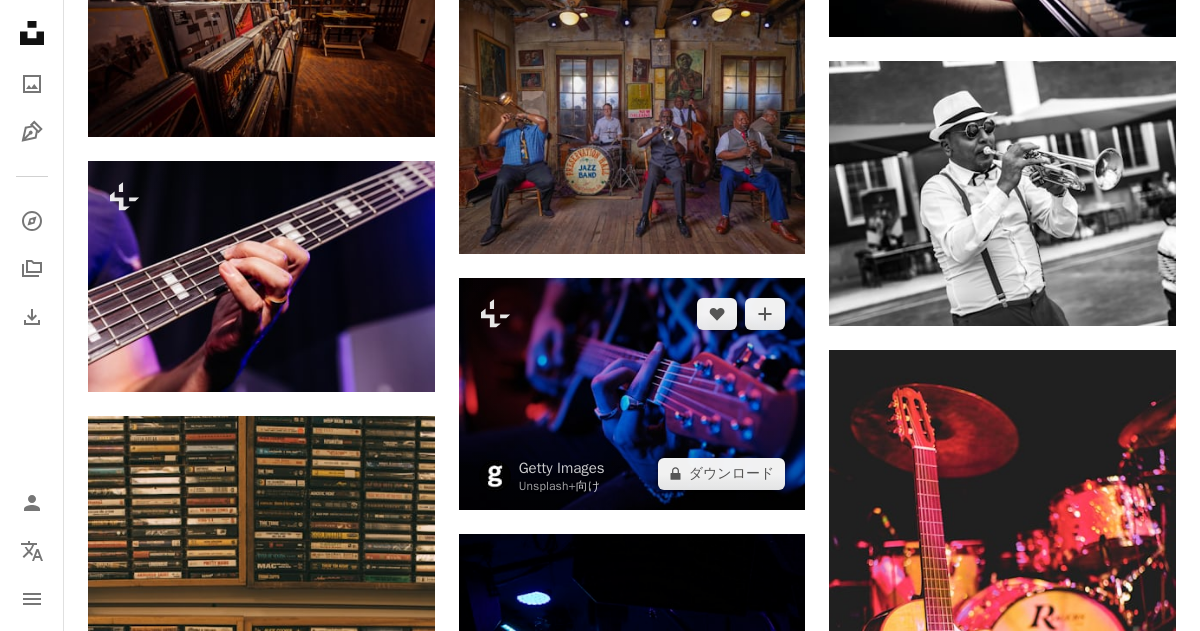 scroll, scrollTop: 22391, scrollLeft: 0, axis: vertical 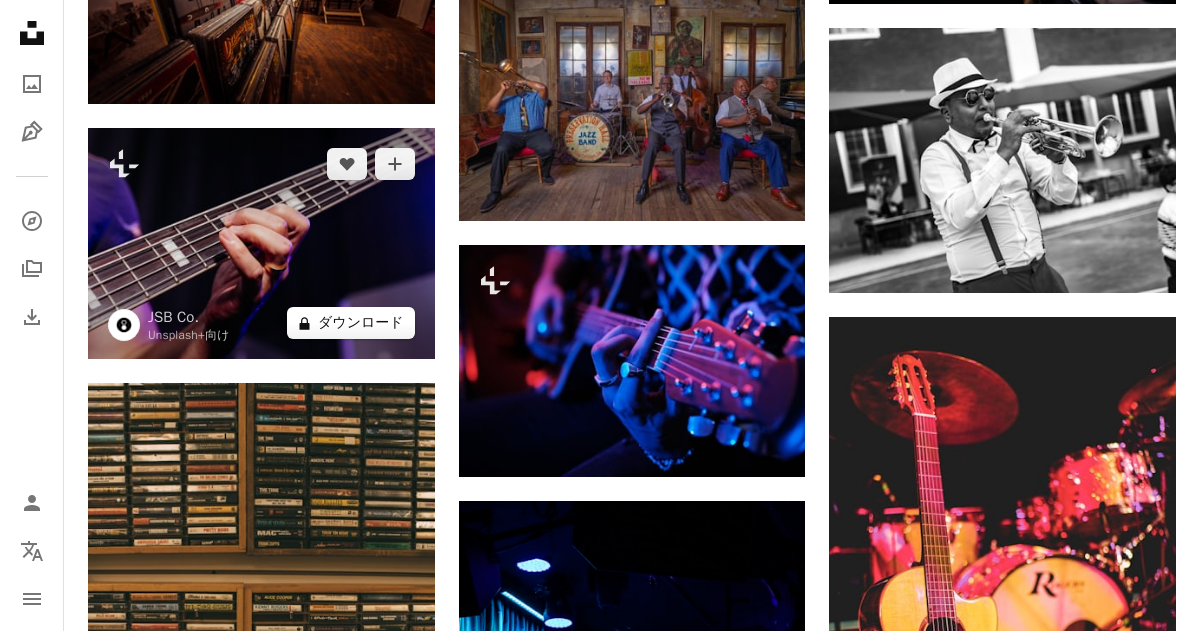 click on "A lock ダウンロード" at bounding box center (351, 323) 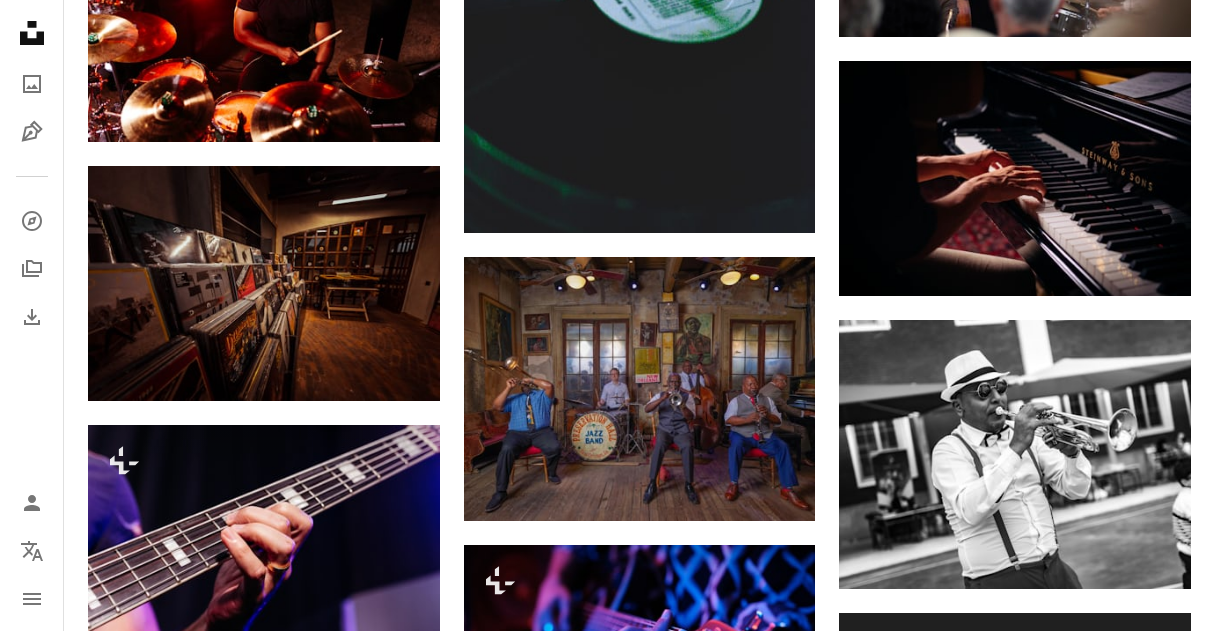 click on "An X shape 最高品質、そしてすぐに使用できる画像。 無制限にアクセスできます。 A plus sign 毎月追加されるメンバー限定コンテンツ A plus sign 無制限のロイヤリティフリーのダウンロード A plus sign イラスト  New A plus sign 法的保護の拡充 年別 62% オフ 月別 $16   $6 USD 月額 * Unsplash+ を入手する *年払いの場合、 $72 が前払い 税別。自動更新。いつでもキャンセル可能。" at bounding box center (607, 6060) 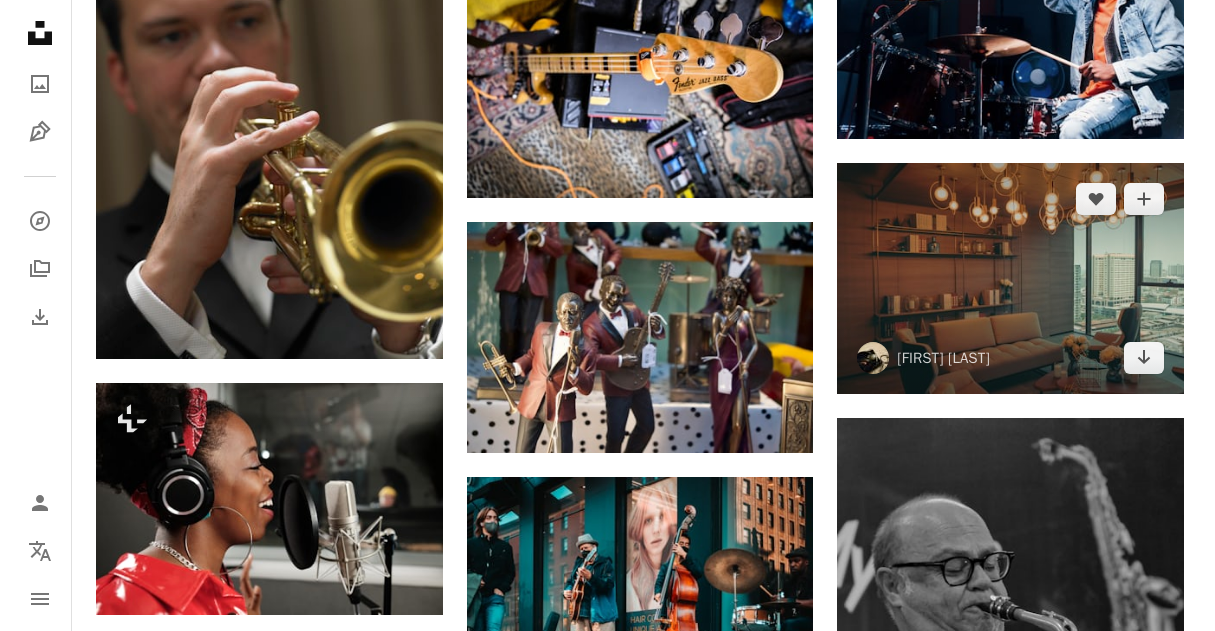 scroll, scrollTop: 26773, scrollLeft: 0, axis: vertical 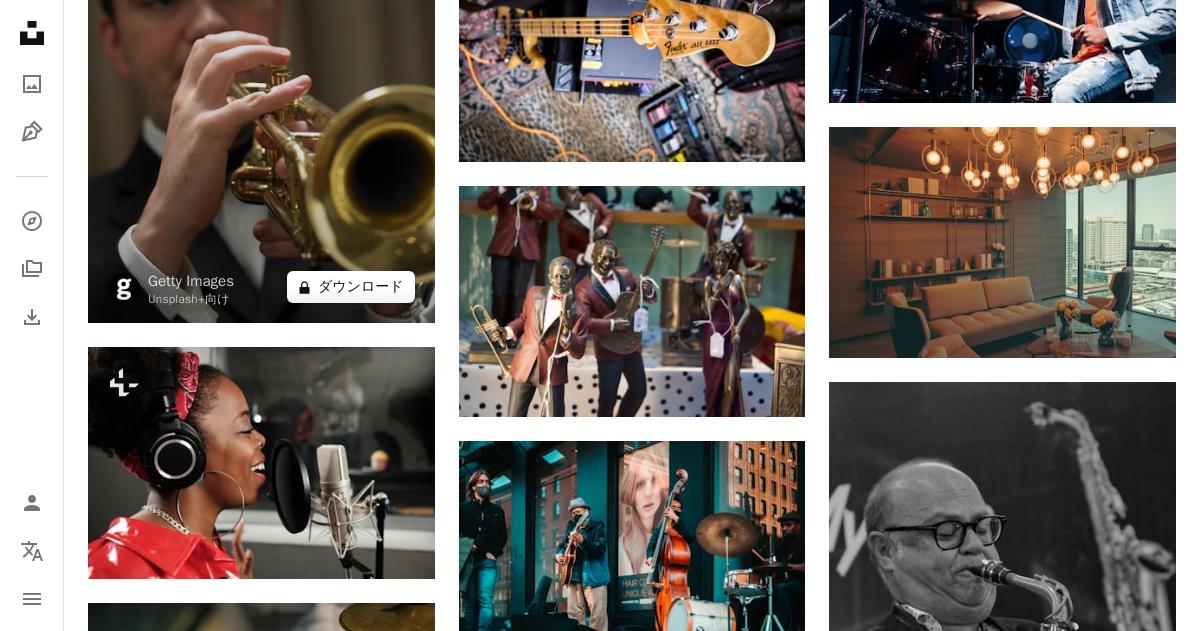 click on "A lock ダウンロード" at bounding box center (351, 287) 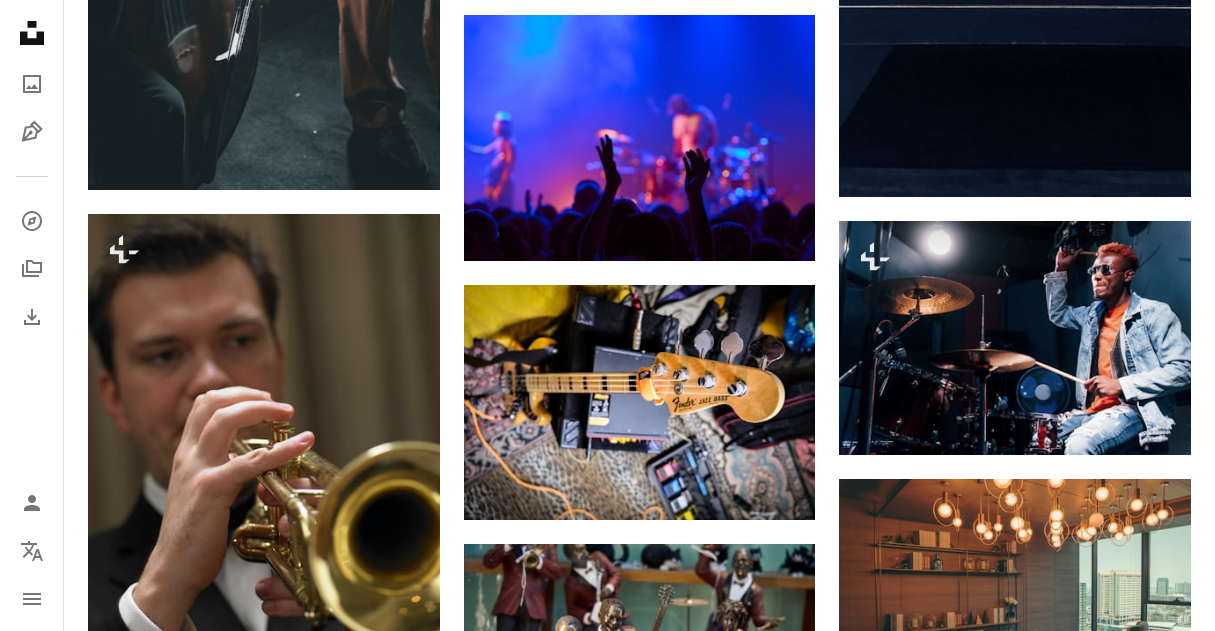 click on "A plus sign 法的保護の拡充" at bounding box center (786, 3474) 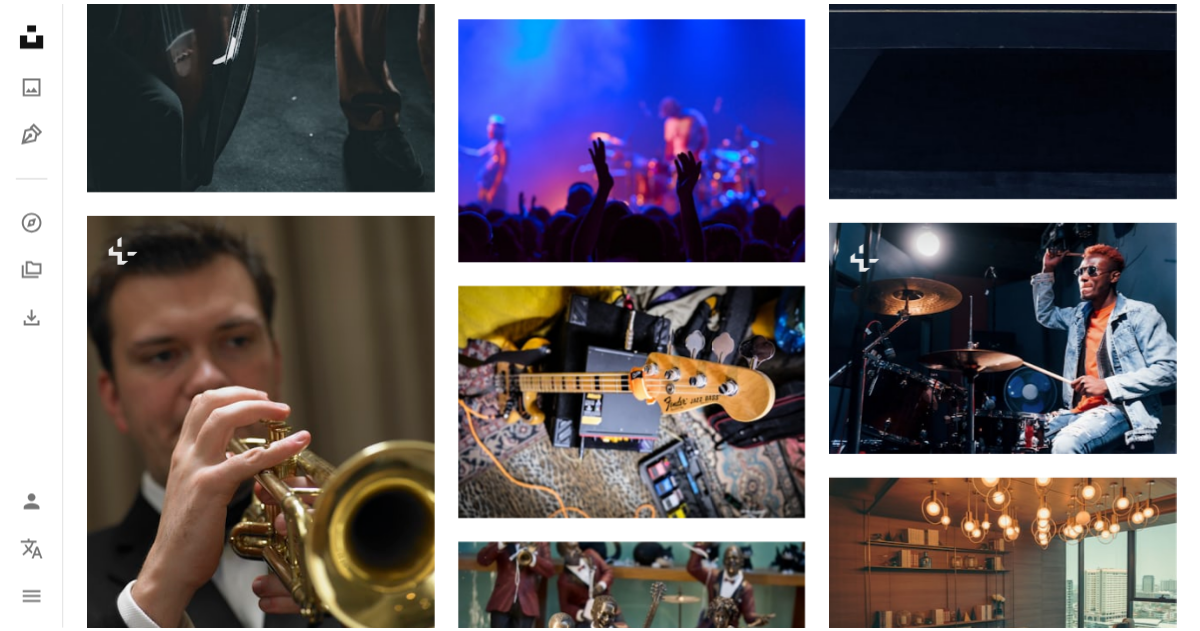 scroll, scrollTop: 4, scrollLeft: 0, axis: vertical 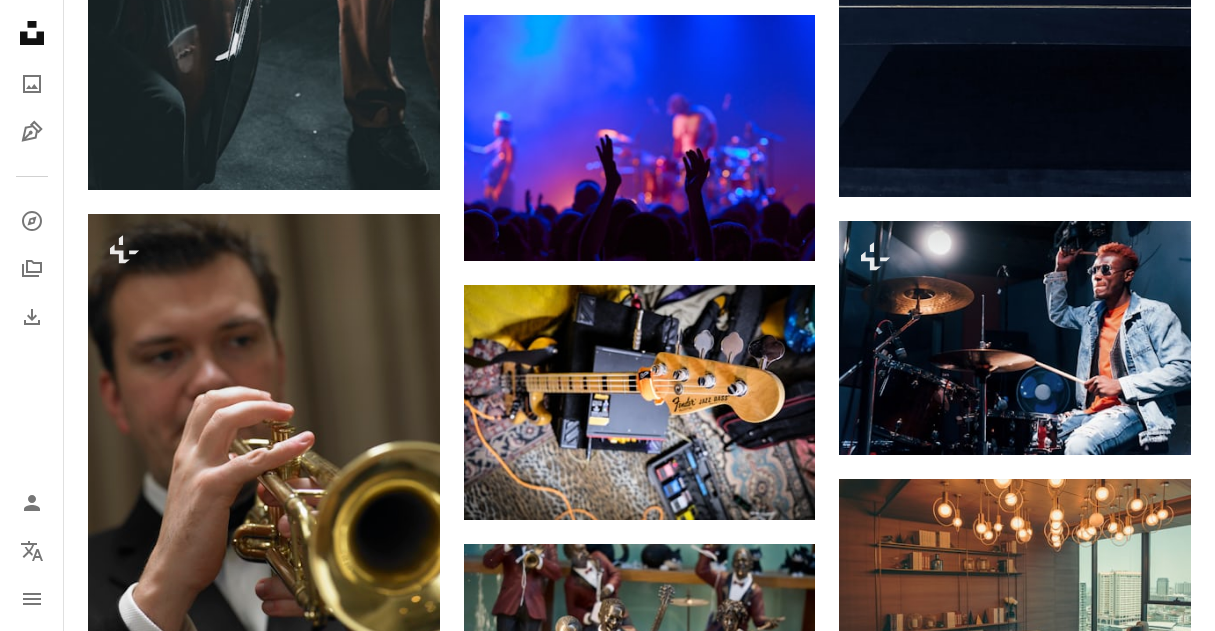 click on "A plus sign 法的保護の拡充" at bounding box center (786, 3470) 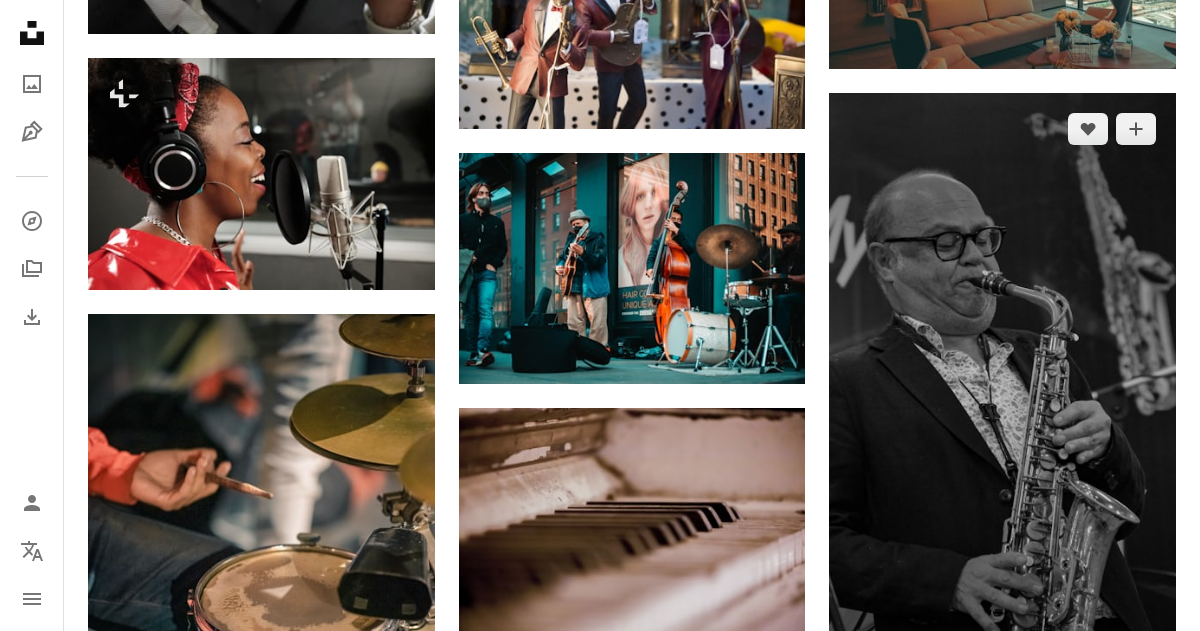 scroll, scrollTop: 27216, scrollLeft: 0, axis: vertical 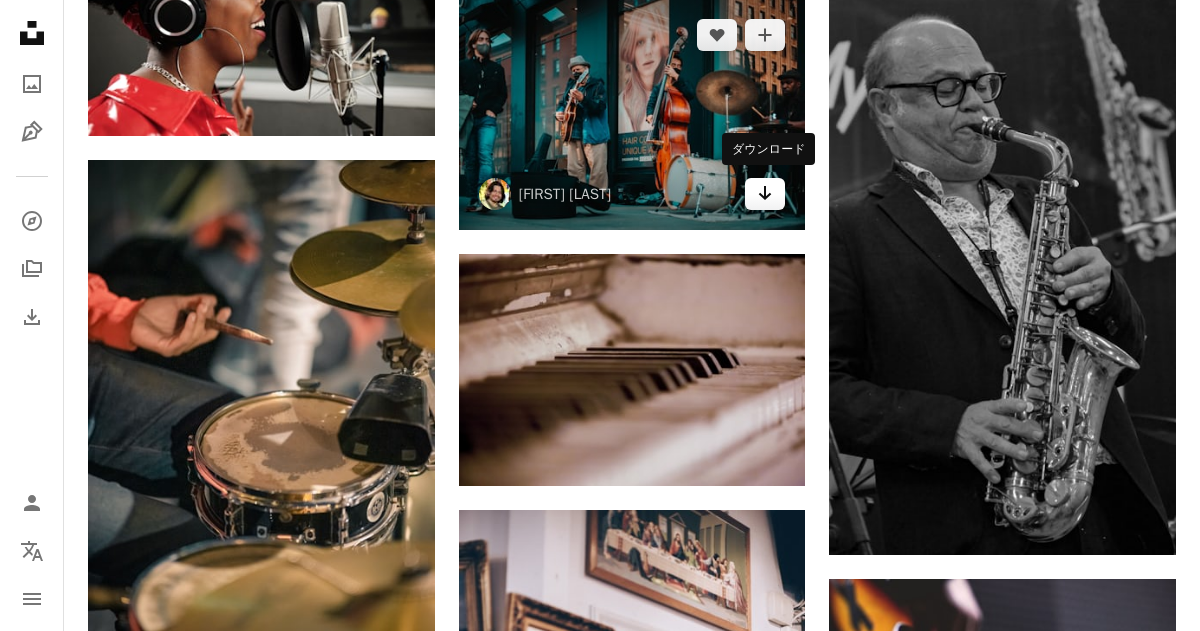 click 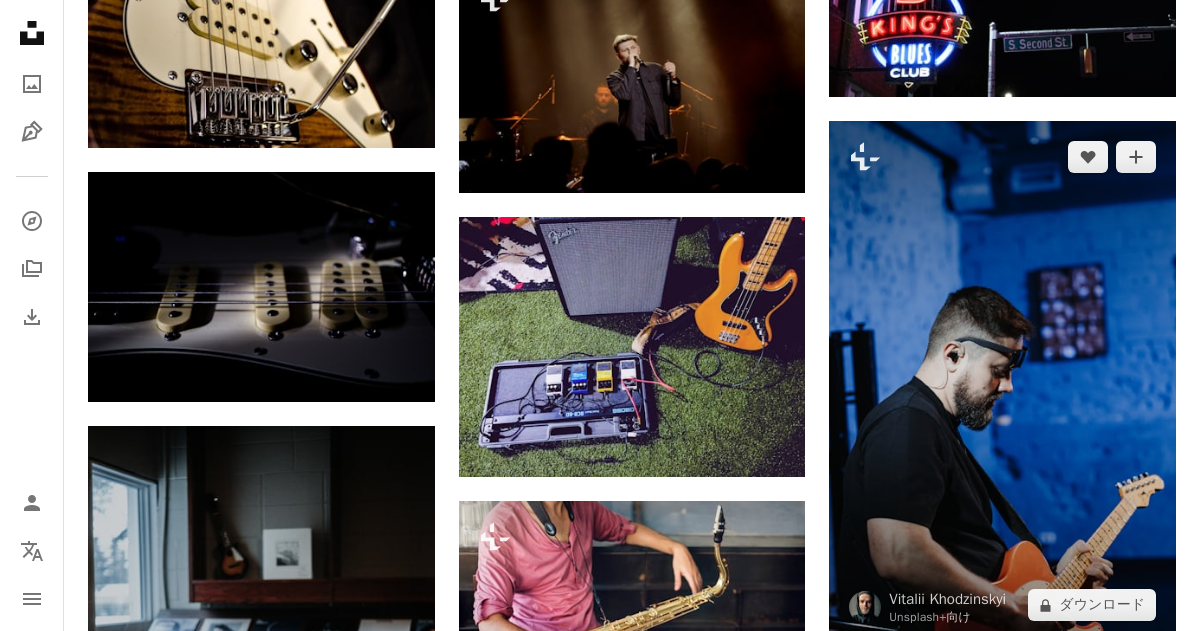scroll, scrollTop: 53140, scrollLeft: 0, axis: vertical 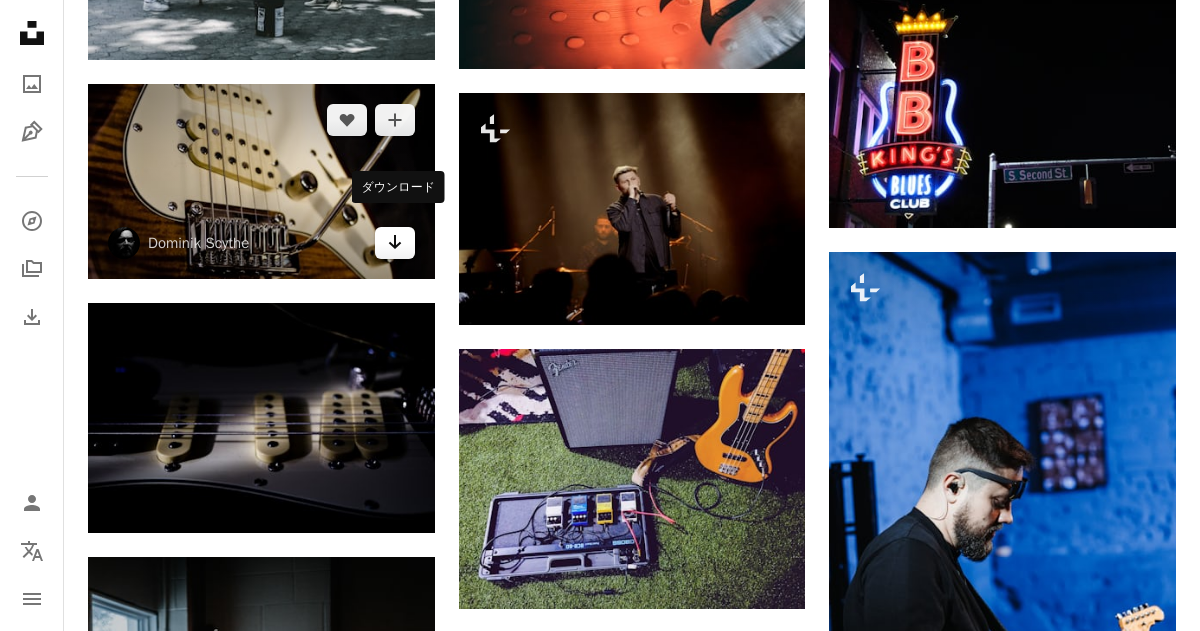 click 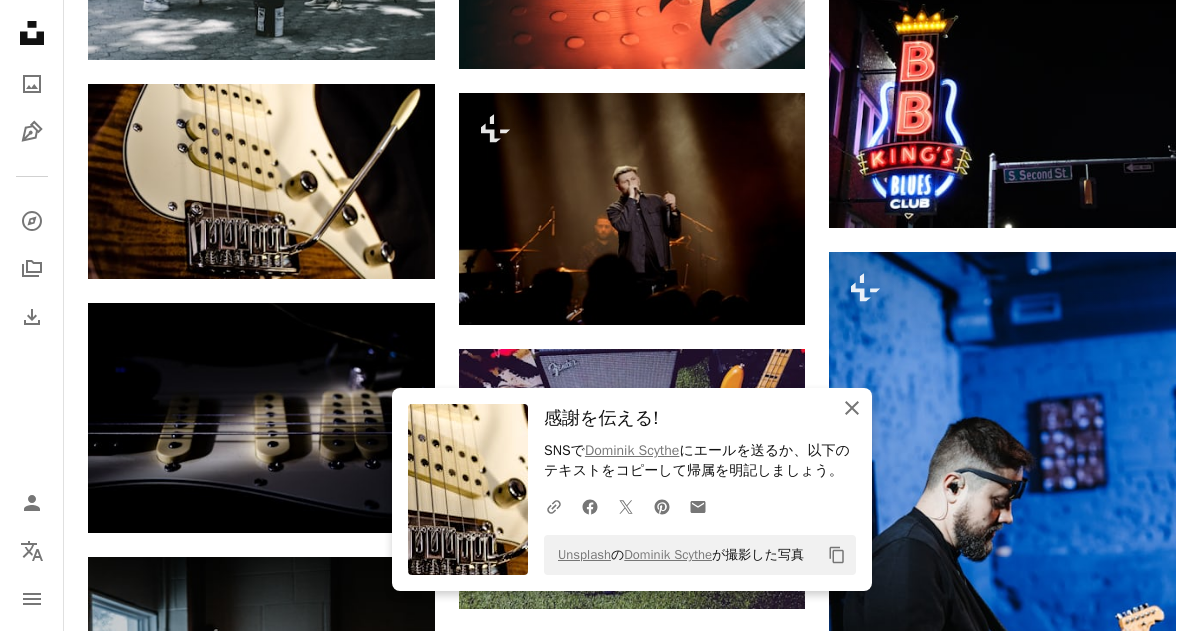 click on "An X shape" 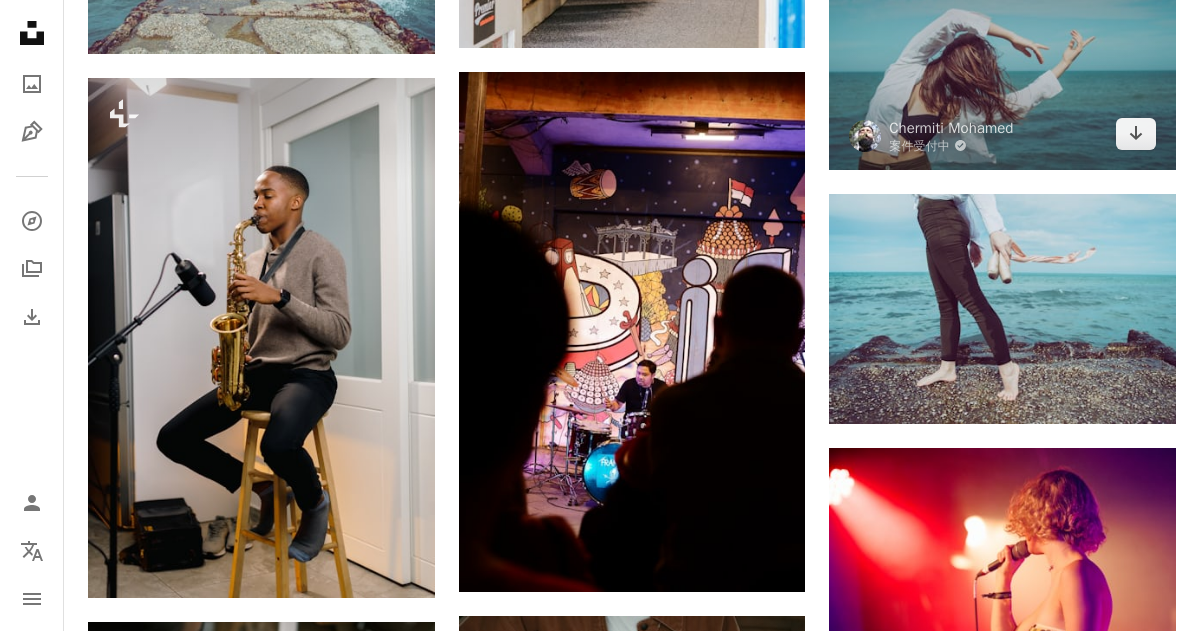scroll, scrollTop: 55607, scrollLeft: 0, axis: vertical 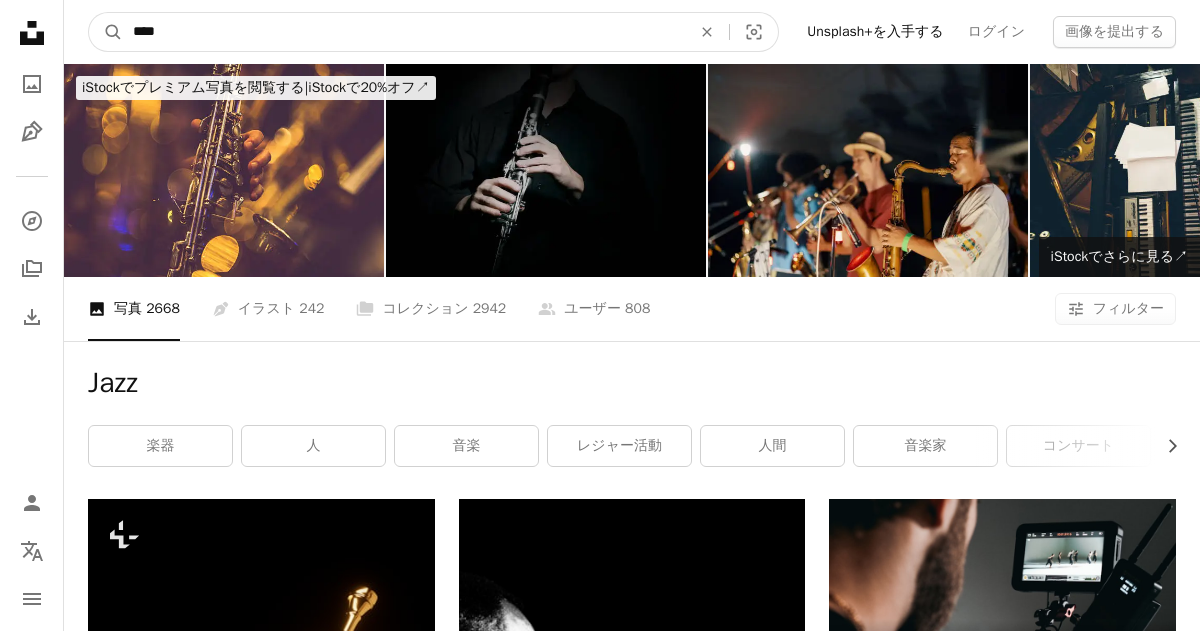 drag, startPoint x: 180, startPoint y: 29, endPoint x: 70, endPoint y: 29, distance: 110 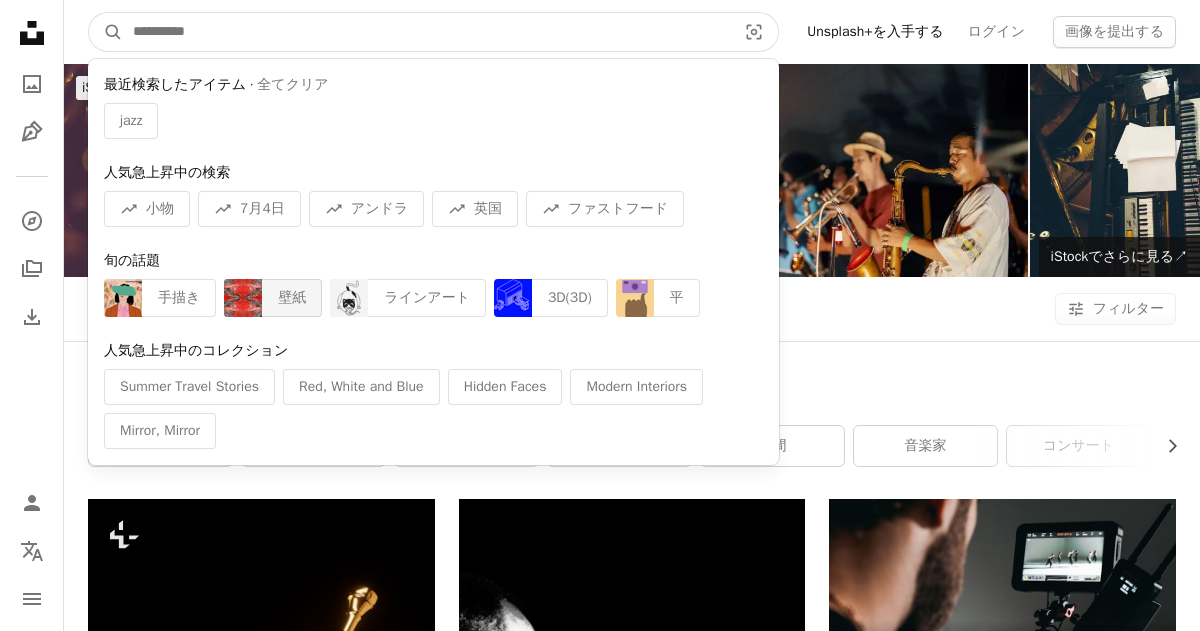 type 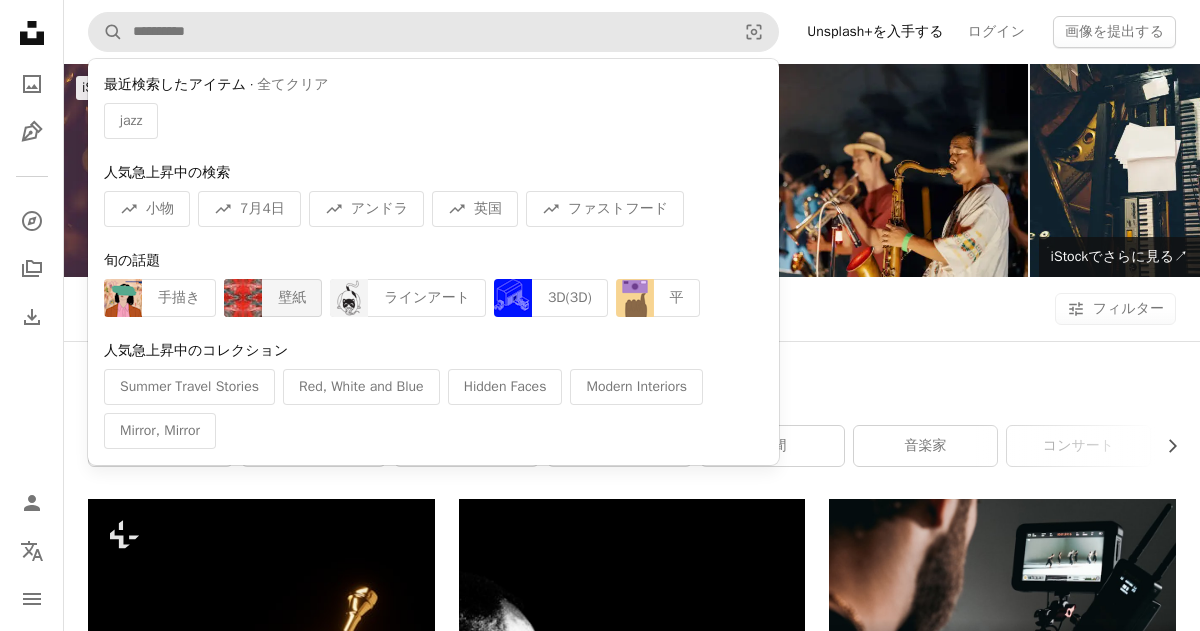 click on "壁紙" at bounding box center [292, 298] 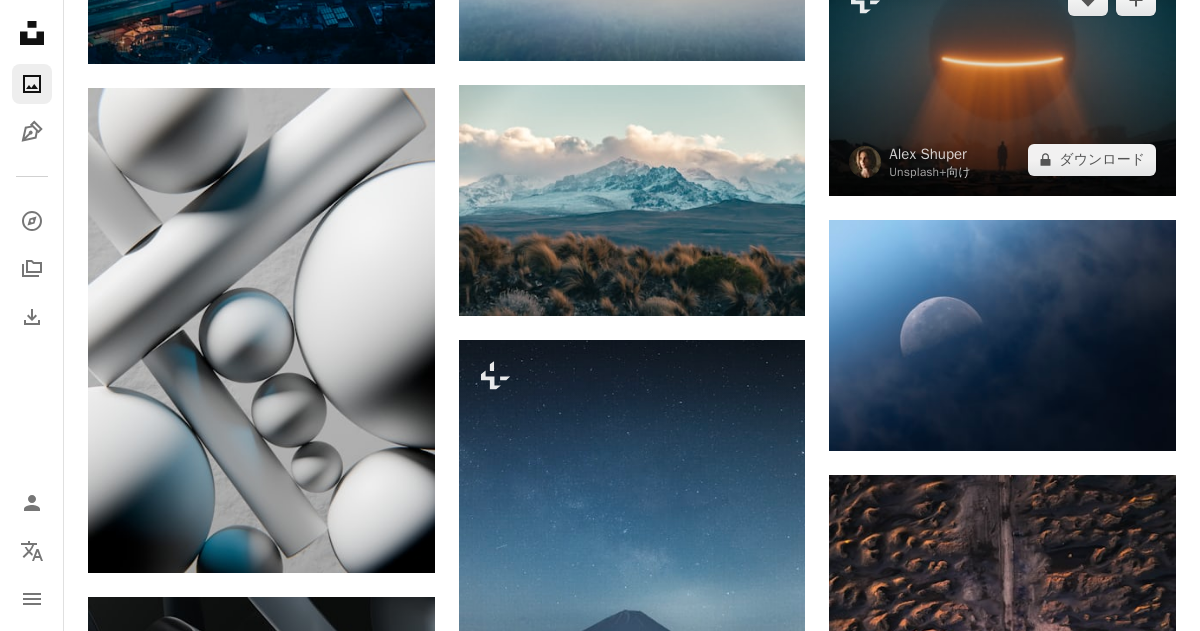 scroll, scrollTop: 3912, scrollLeft: 0, axis: vertical 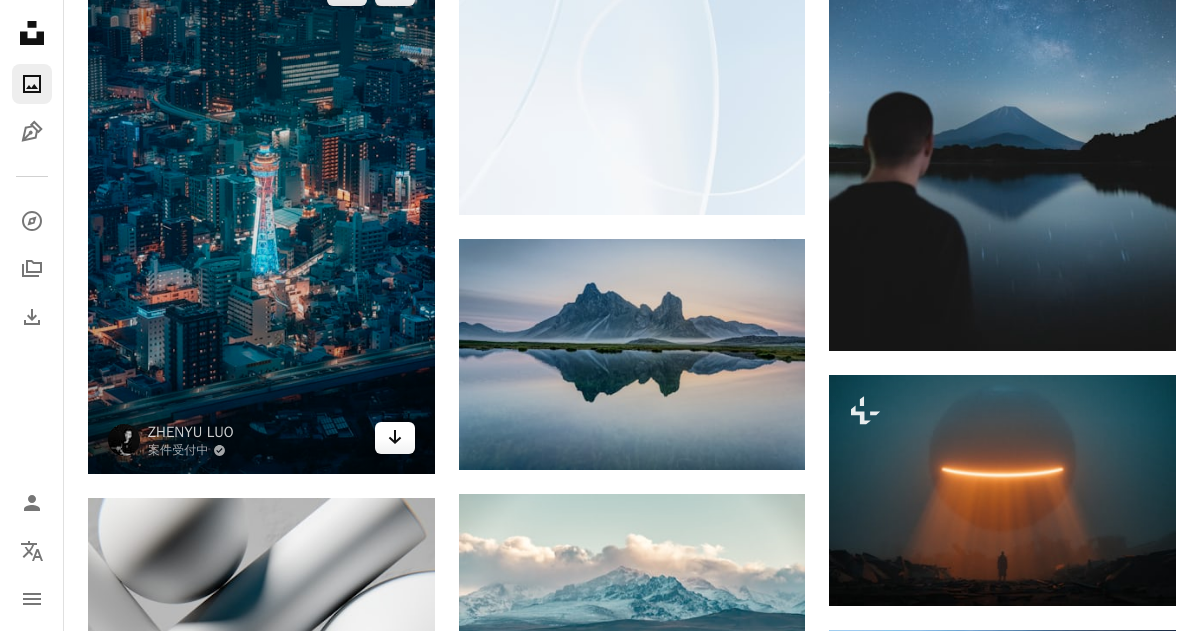 click on "Arrow pointing down" 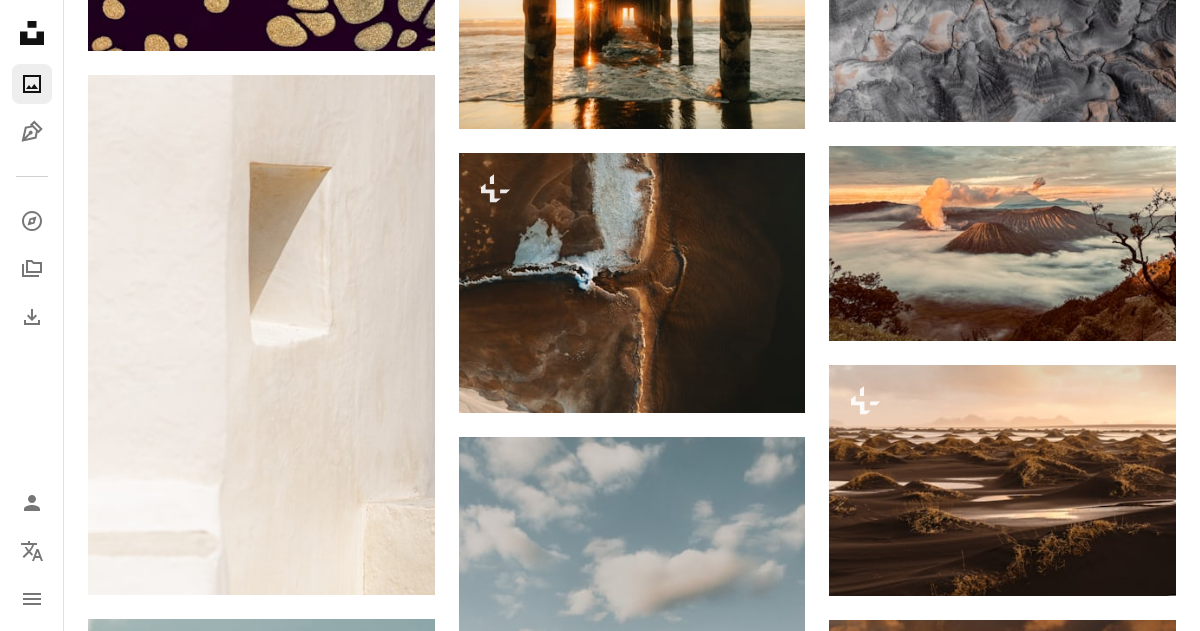 scroll, scrollTop: 10648, scrollLeft: 0, axis: vertical 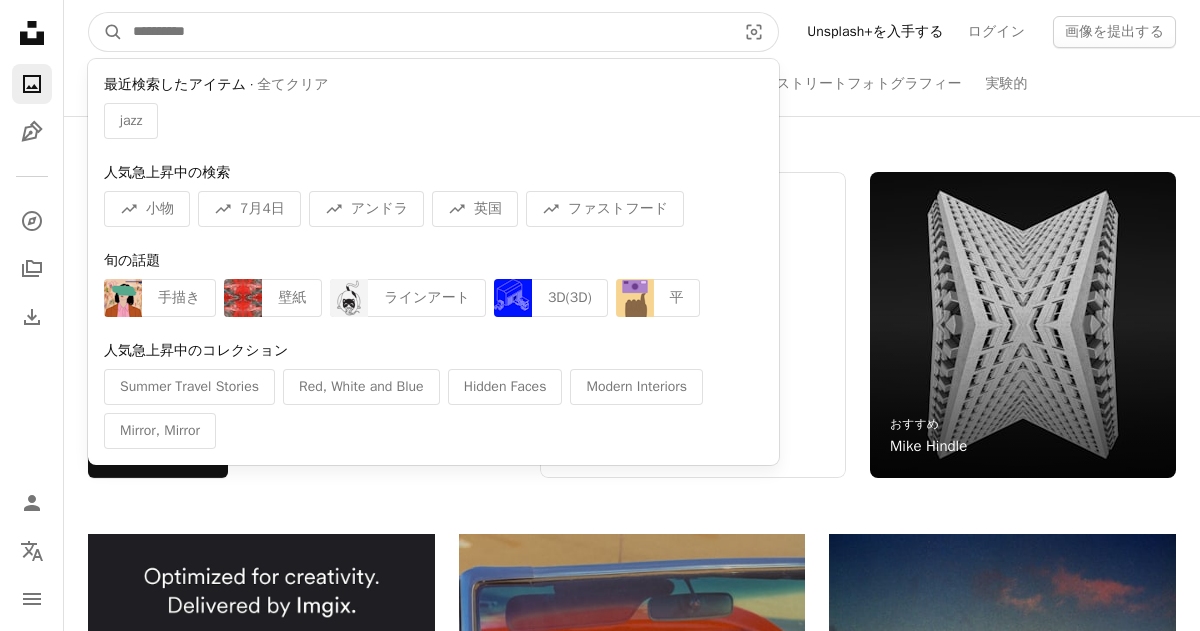 click at bounding box center [426, 32] 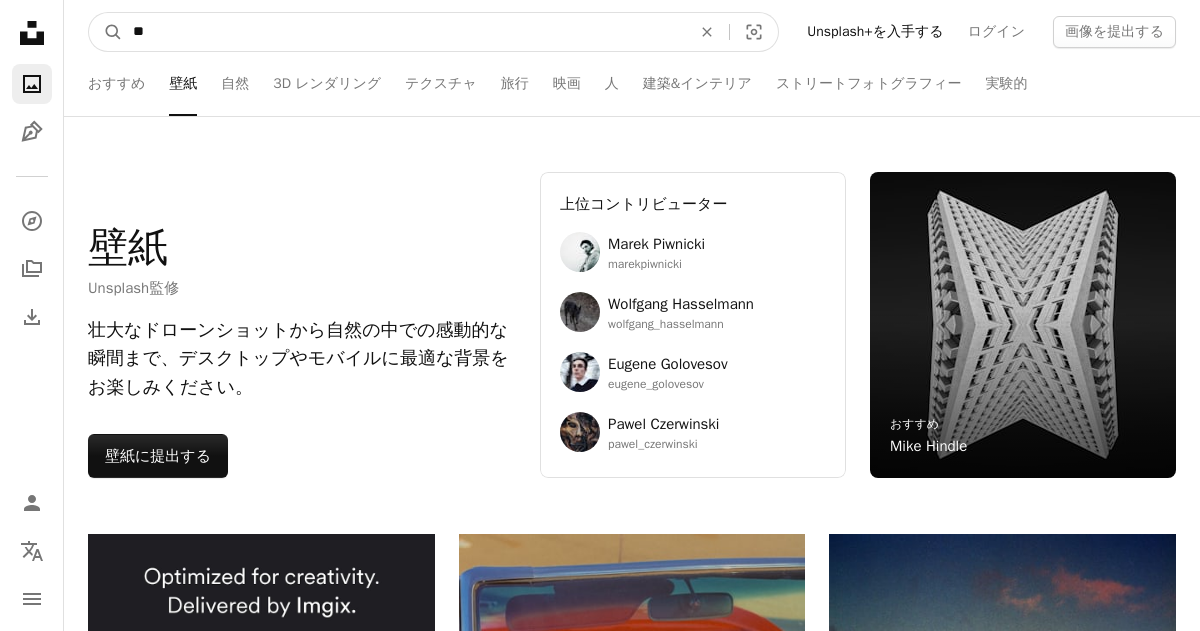 type on "*" 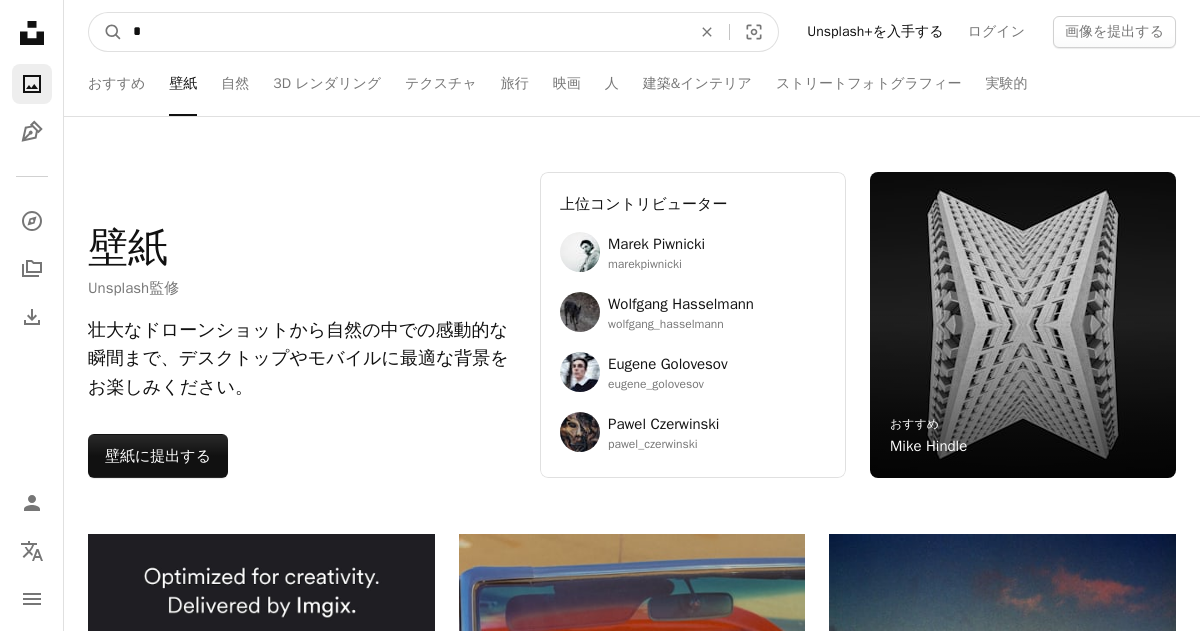 type on "*" 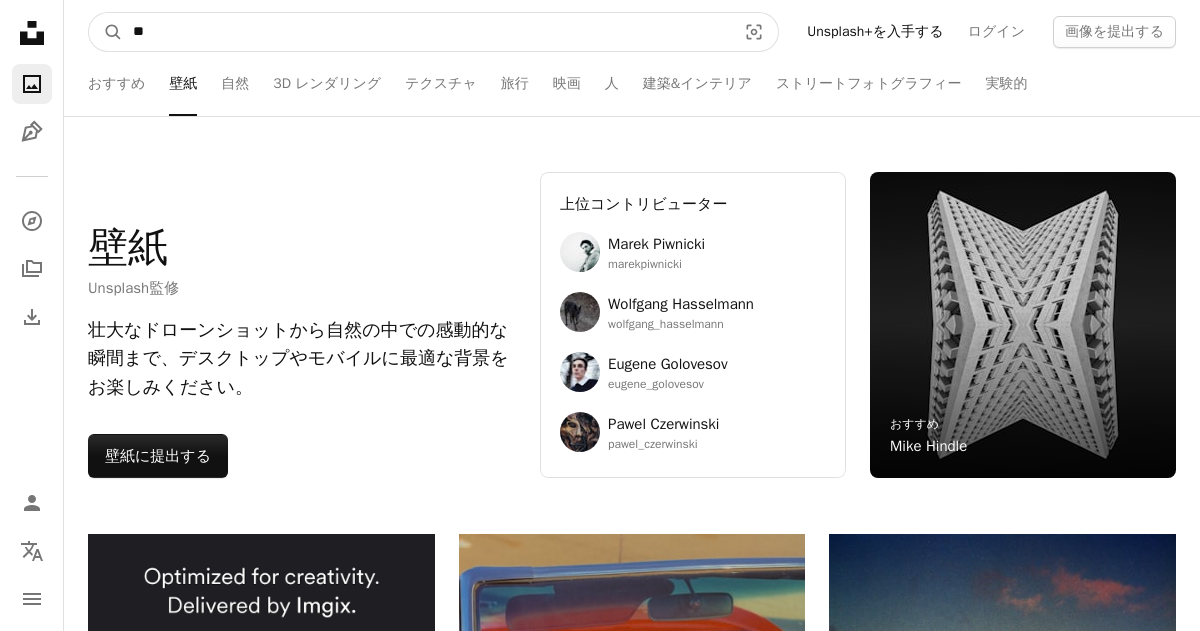 type on "**" 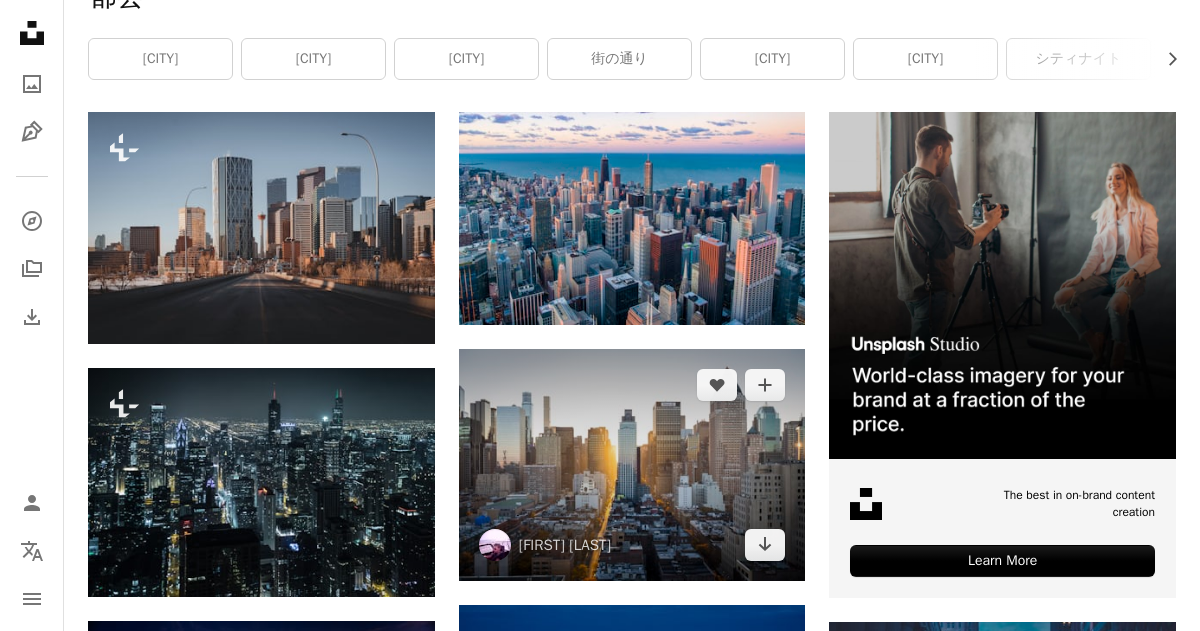 scroll, scrollTop: 440, scrollLeft: 0, axis: vertical 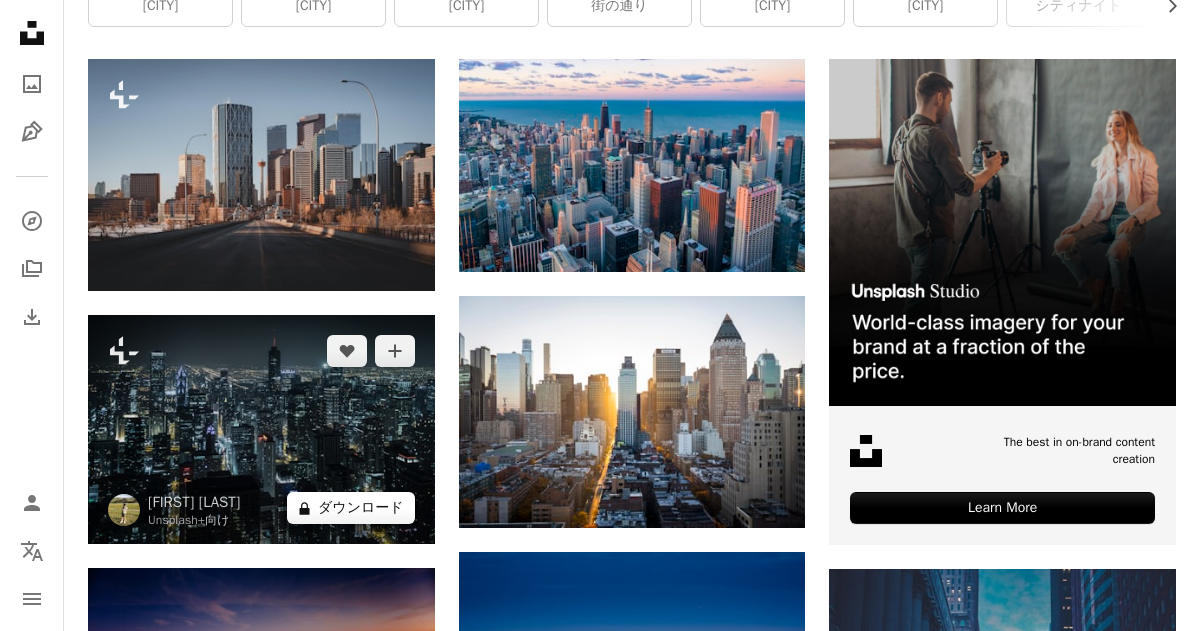 click on "A lock ダウンロード" at bounding box center (351, 508) 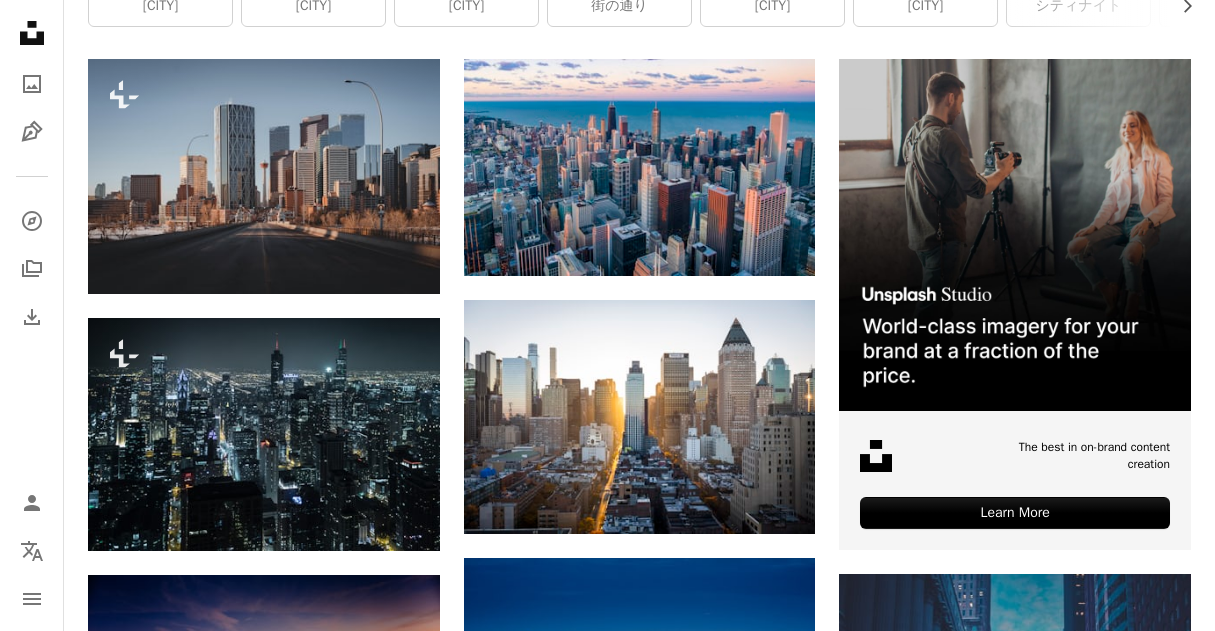 click on "An X shape" at bounding box center [20, 20] 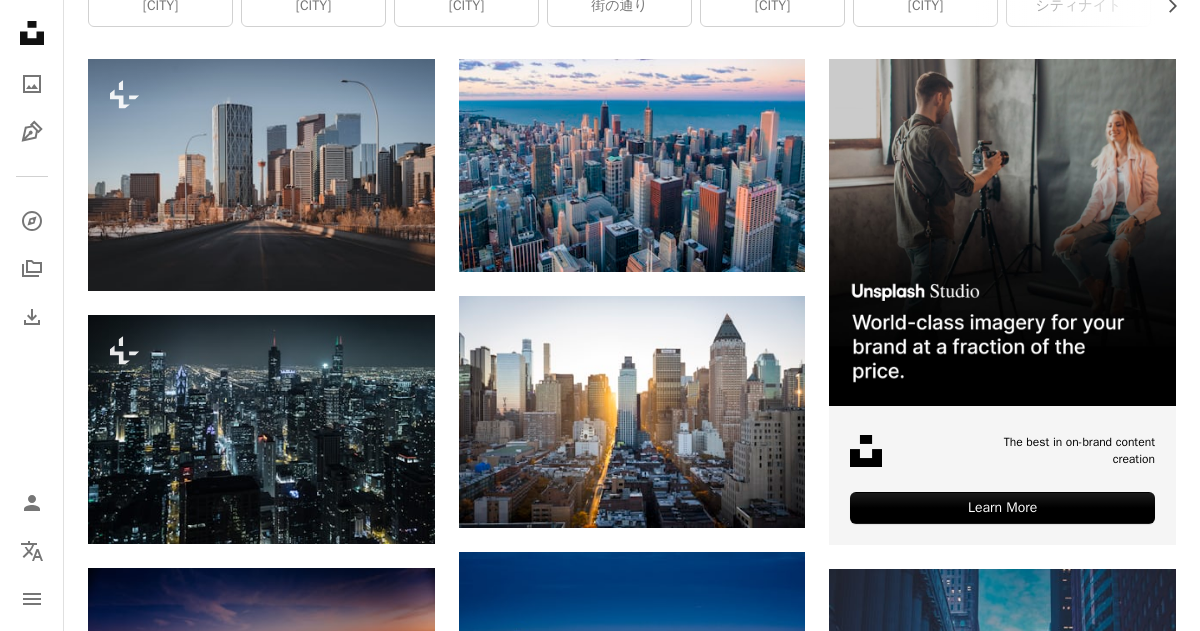 scroll, scrollTop: 923, scrollLeft: 0, axis: vertical 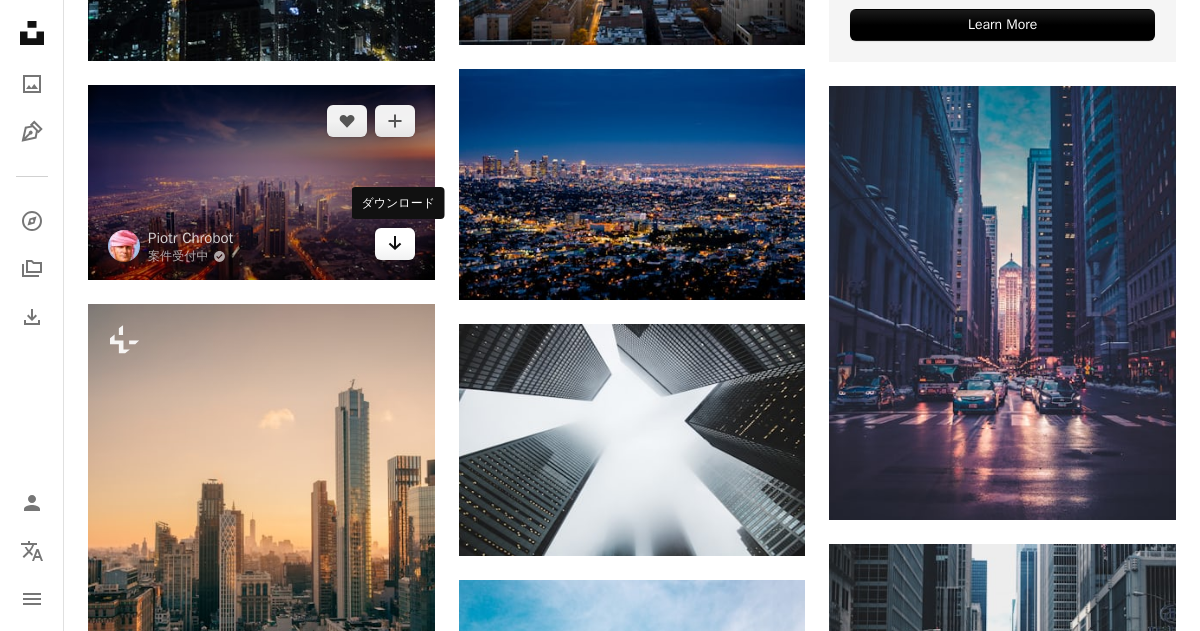 click 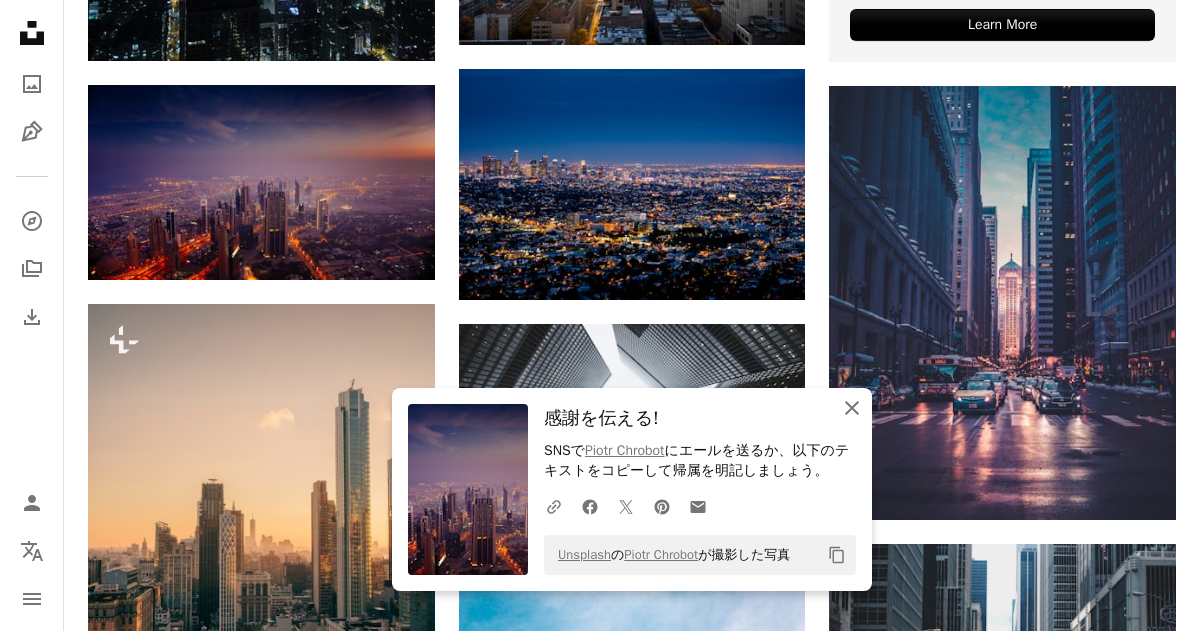 click 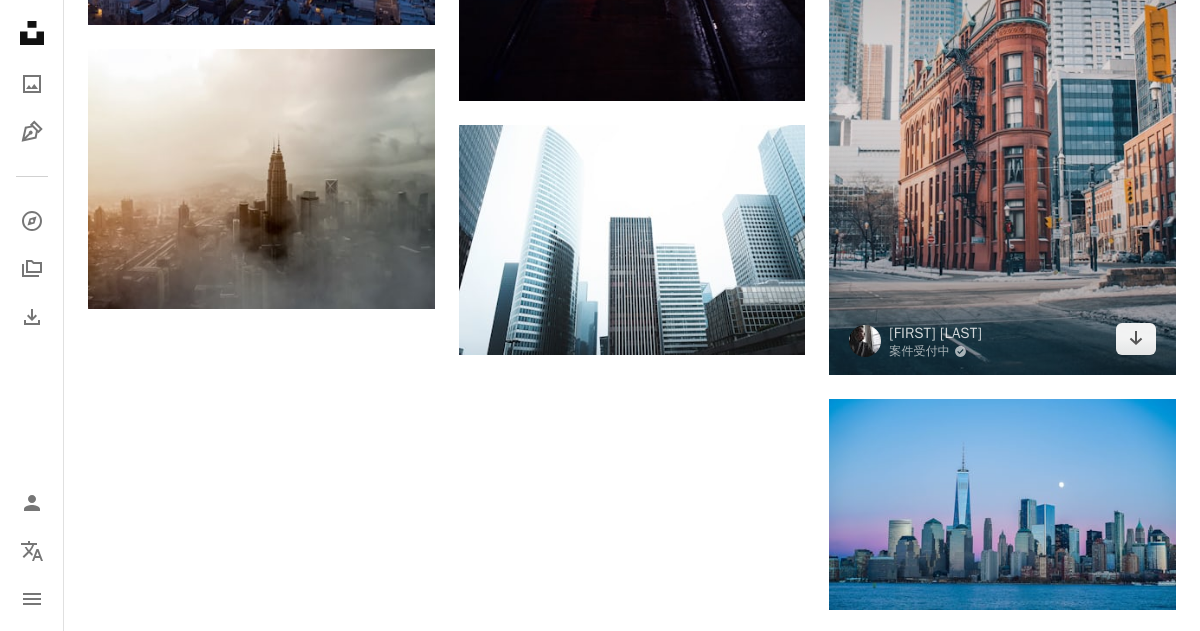 scroll, scrollTop: 2617, scrollLeft: 0, axis: vertical 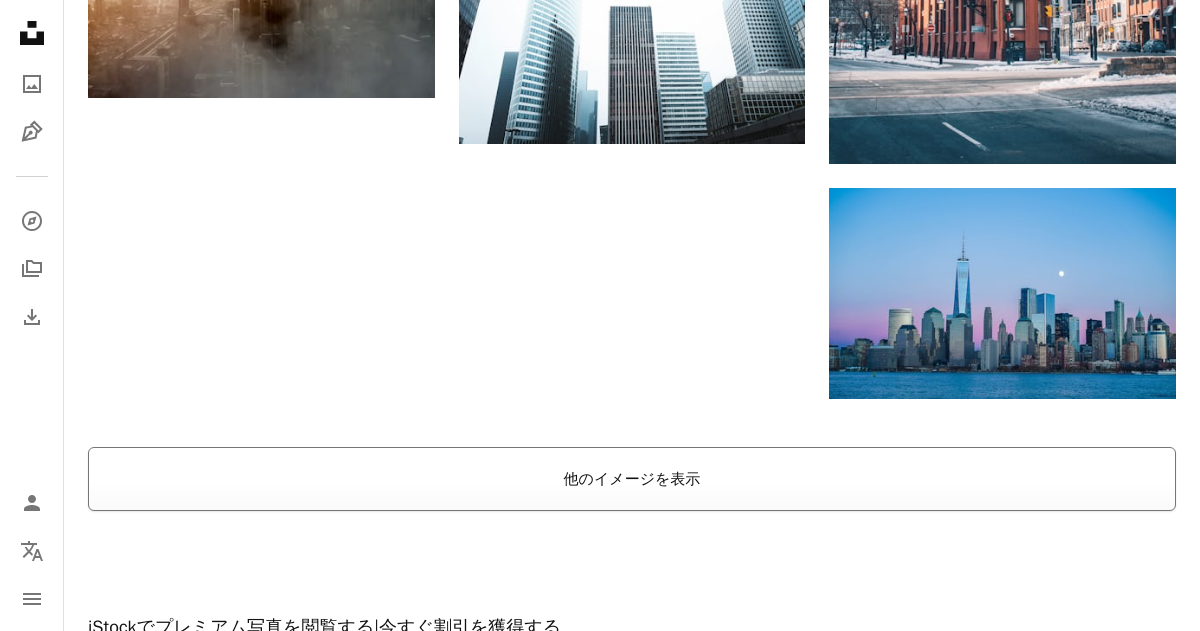 click on "他のイメージを表示" at bounding box center (632, 479) 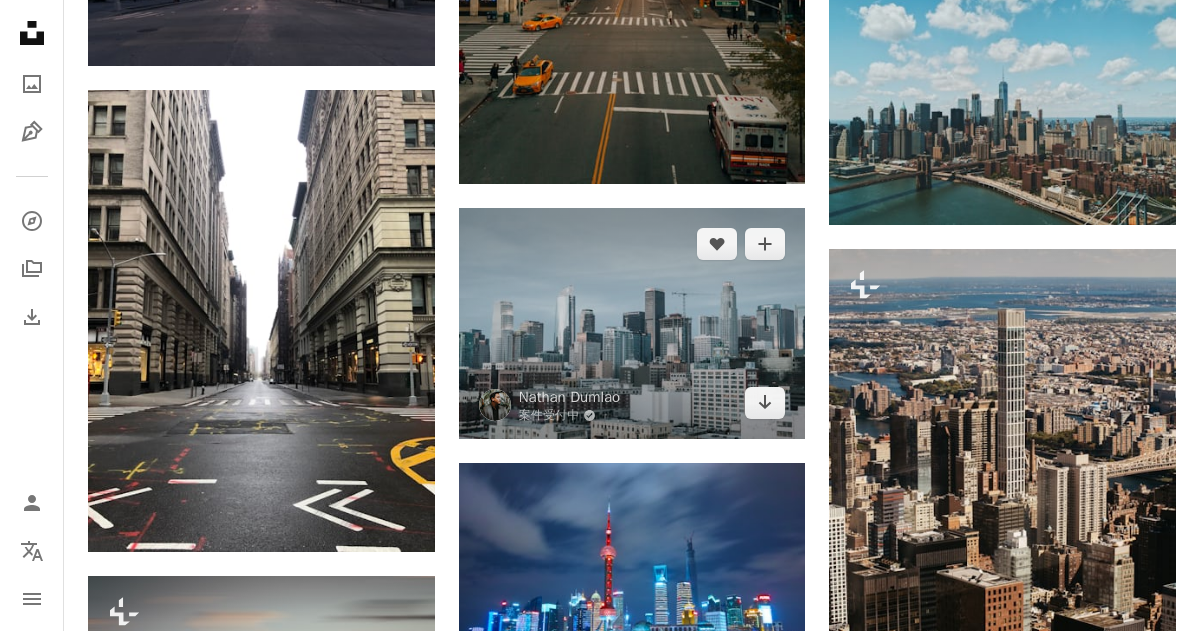 scroll, scrollTop: 15413, scrollLeft: 0, axis: vertical 